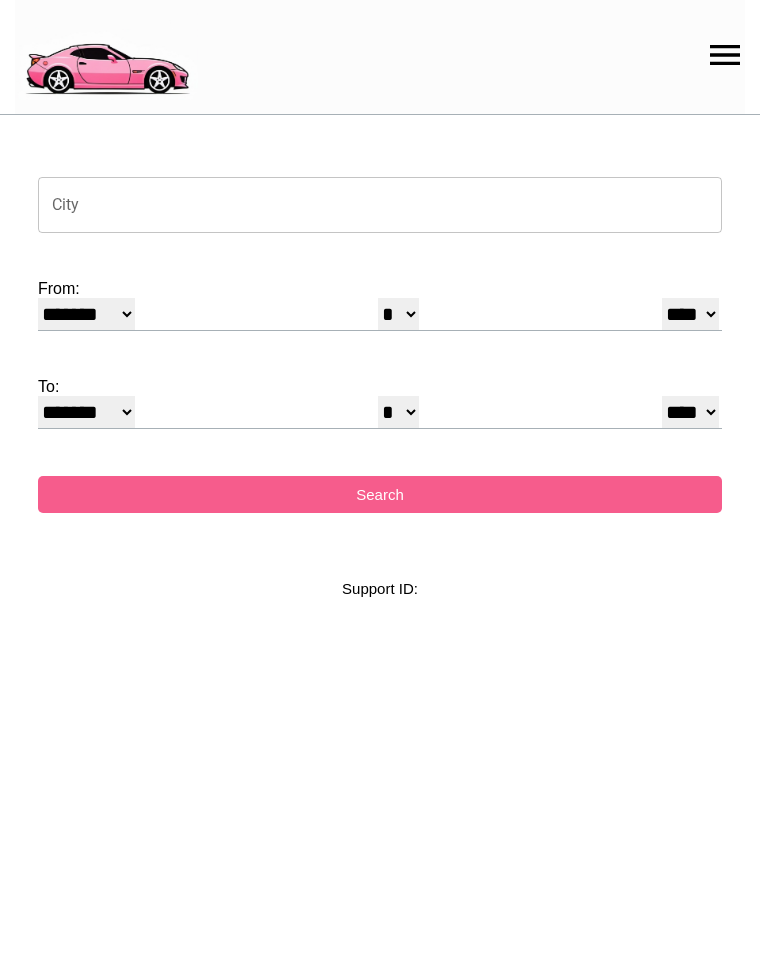 select on "*" 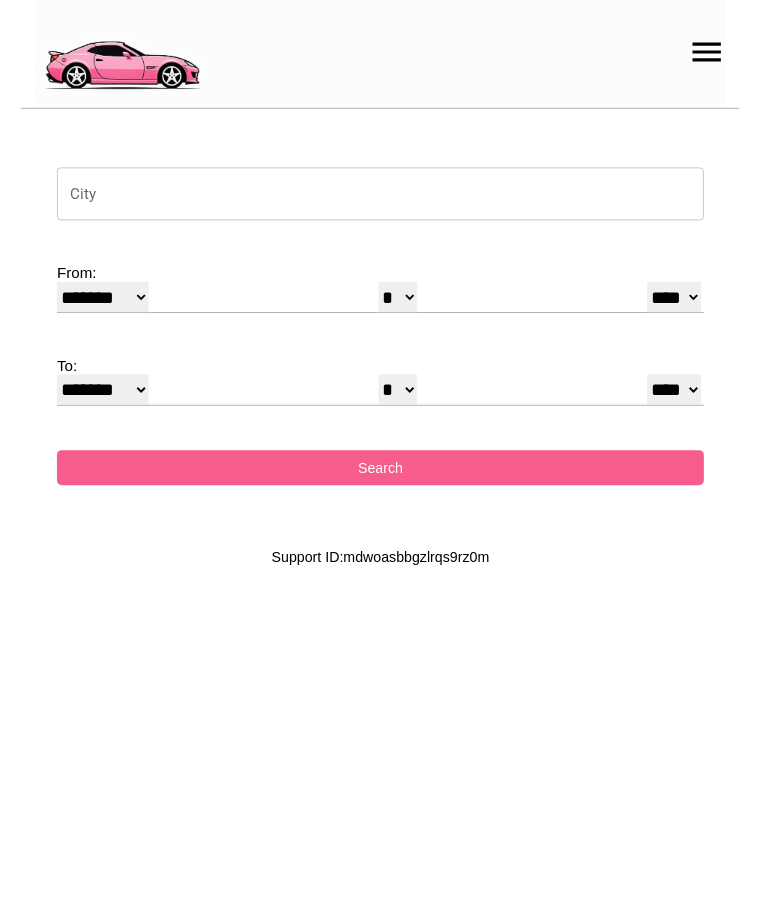 scroll, scrollTop: 0, scrollLeft: 0, axis: both 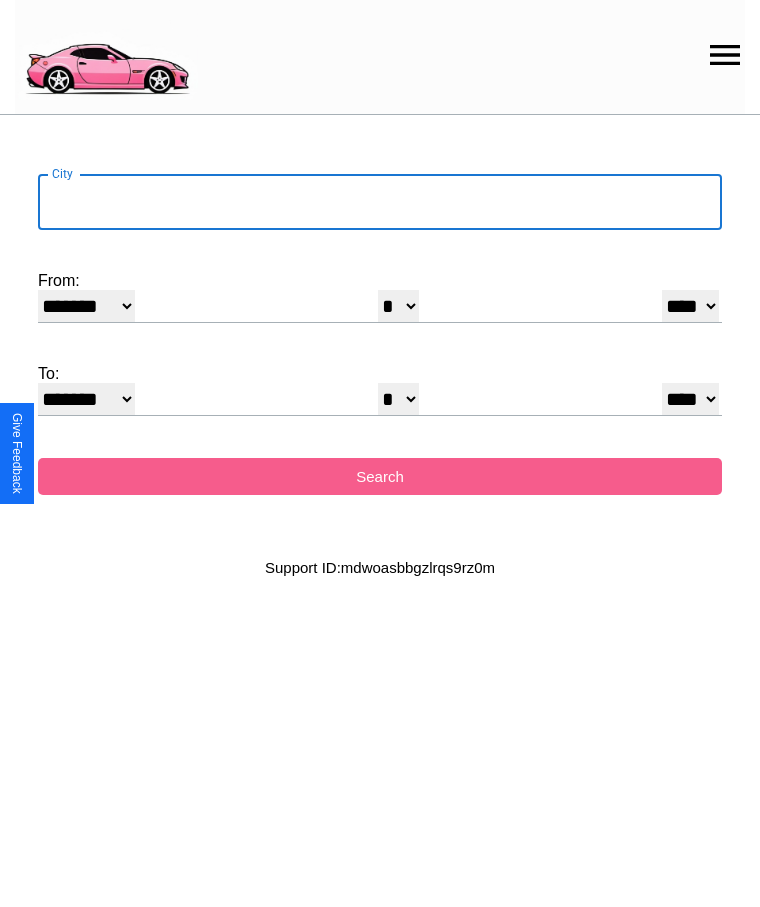click on "City" at bounding box center (380, 202) 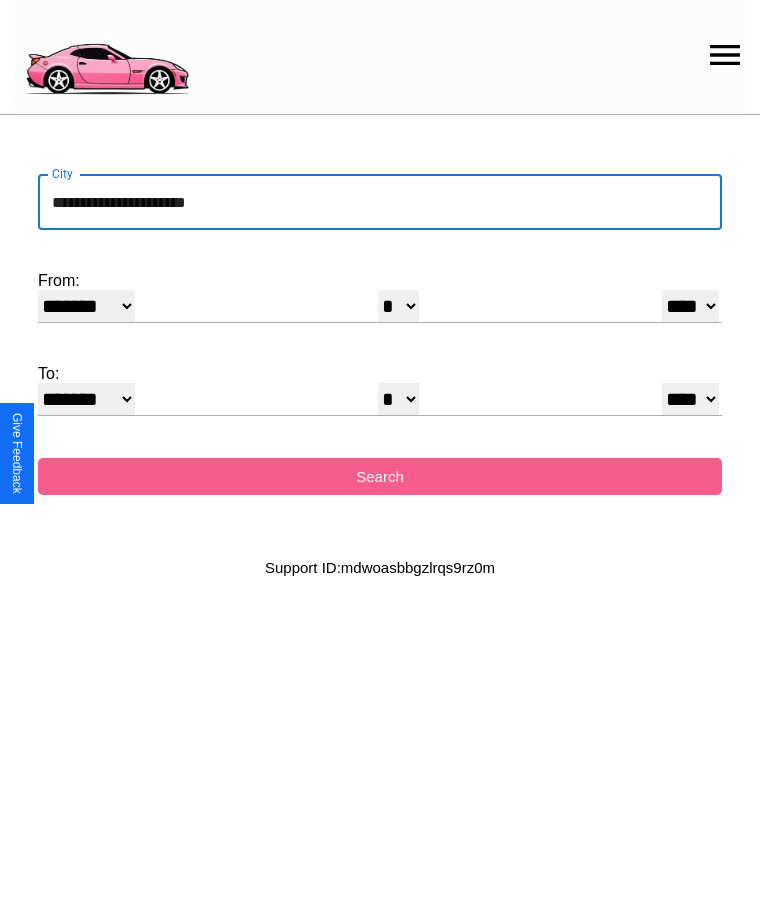 type on "**********" 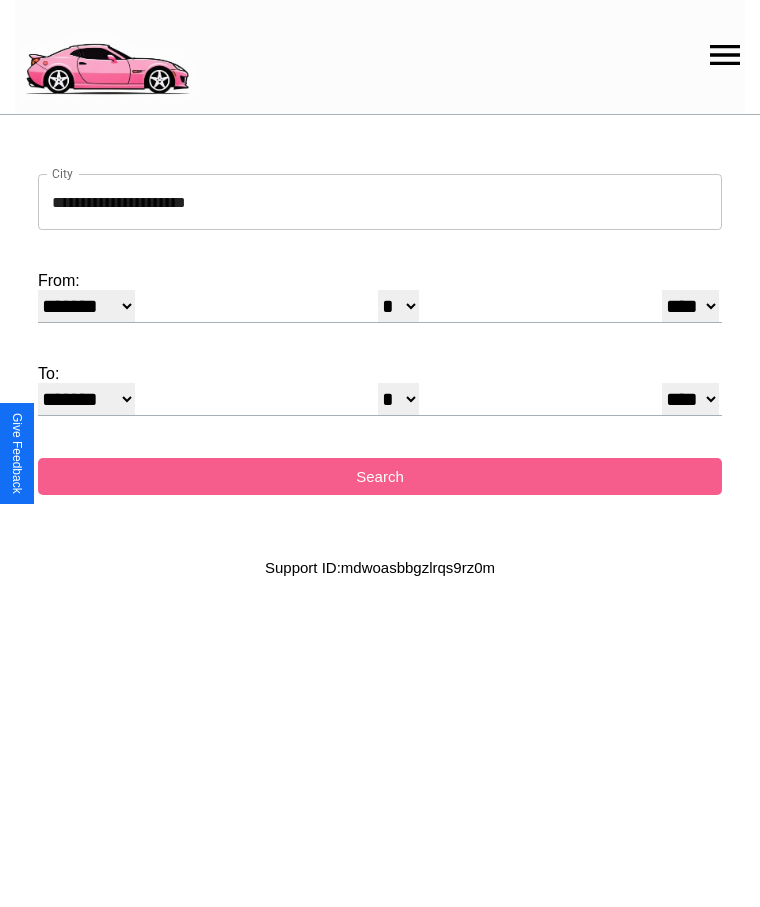click on "******* ******** ***** ***** *** **** **** ****** ********* ******* ******** ********" at bounding box center (86, 306) 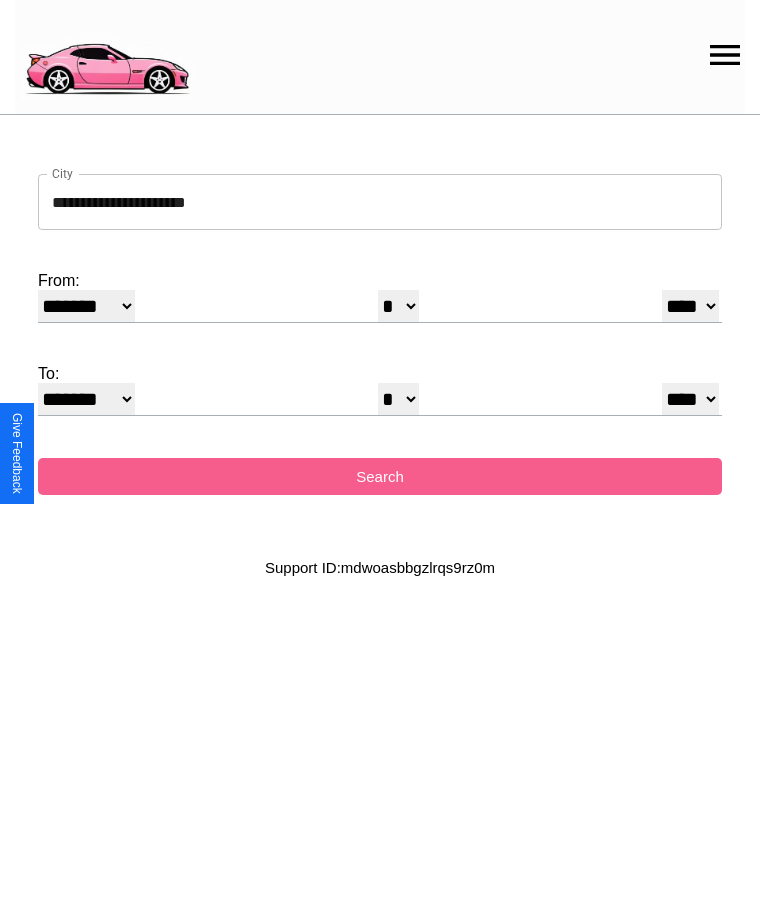 select on "*" 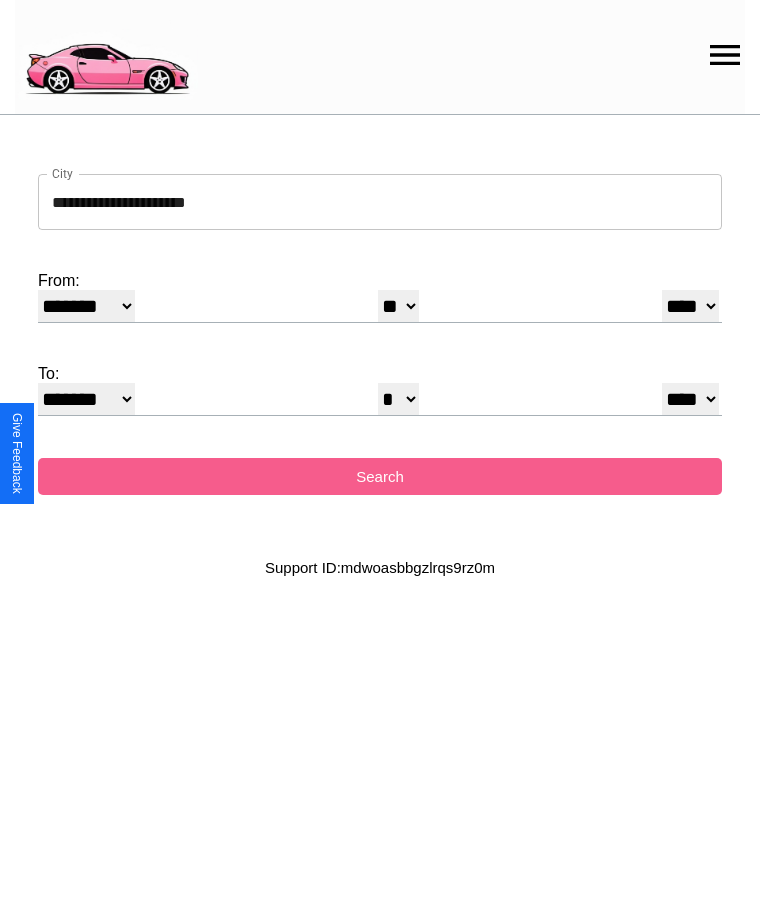 click on "**** **** **** **** **** **** **** **** **** ****" at bounding box center (690, 306) 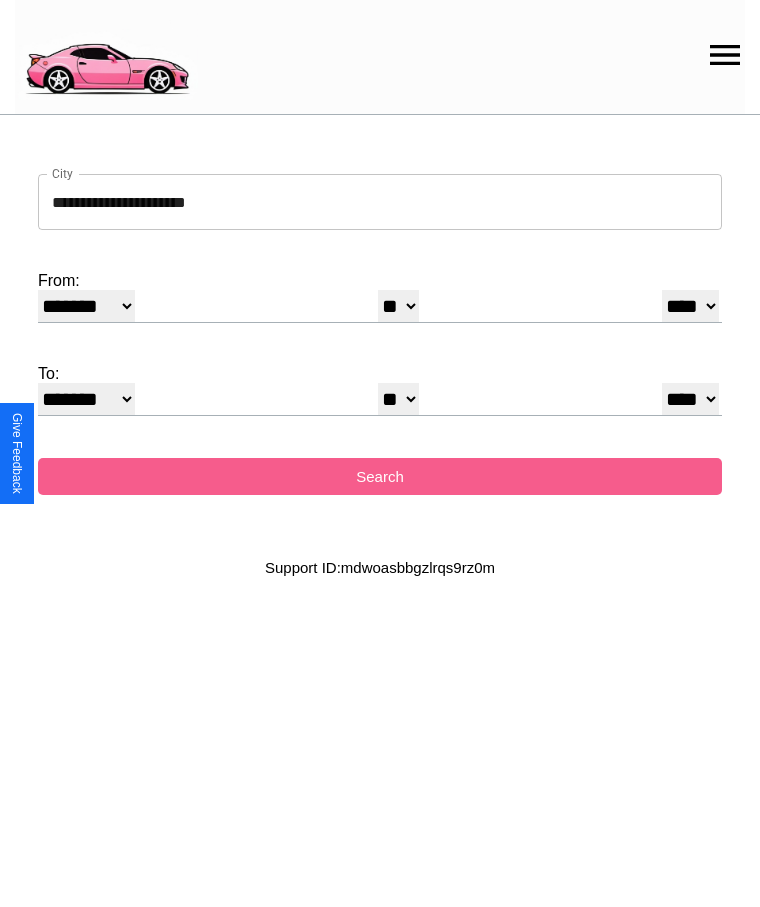 click on "******* ******** ***** ***** *** **** **** ****** ********* ******* ******** ********" at bounding box center [86, 399] 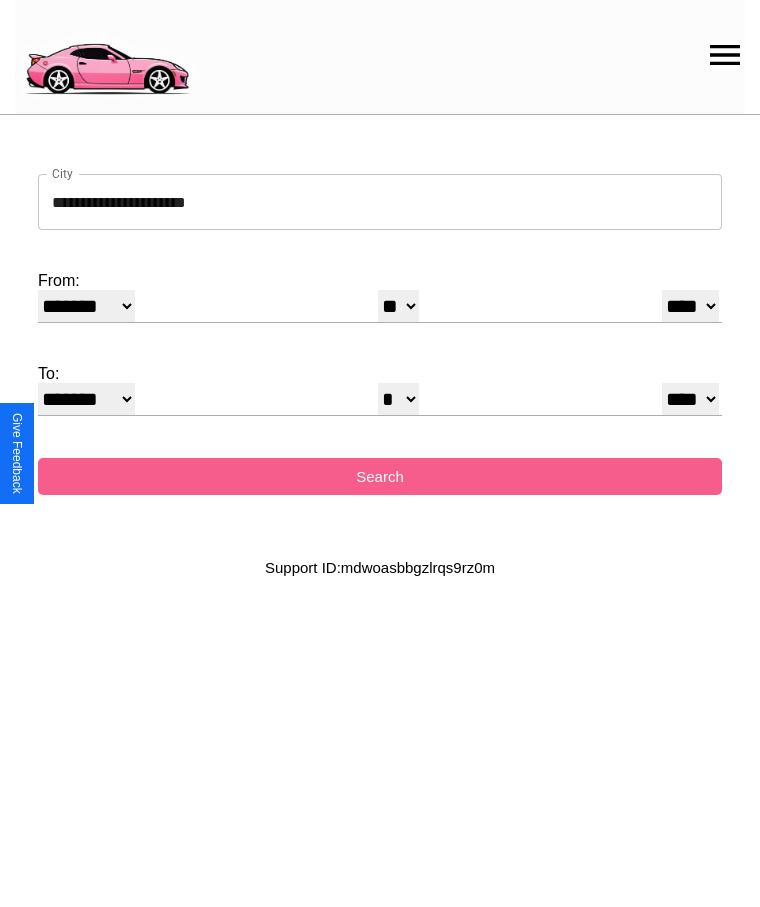 click on "* * * * * * * * * ** ** ** ** ** ** ** ** ** ** ** ** ** ** ** ** ** ** **" at bounding box center (398, 399) 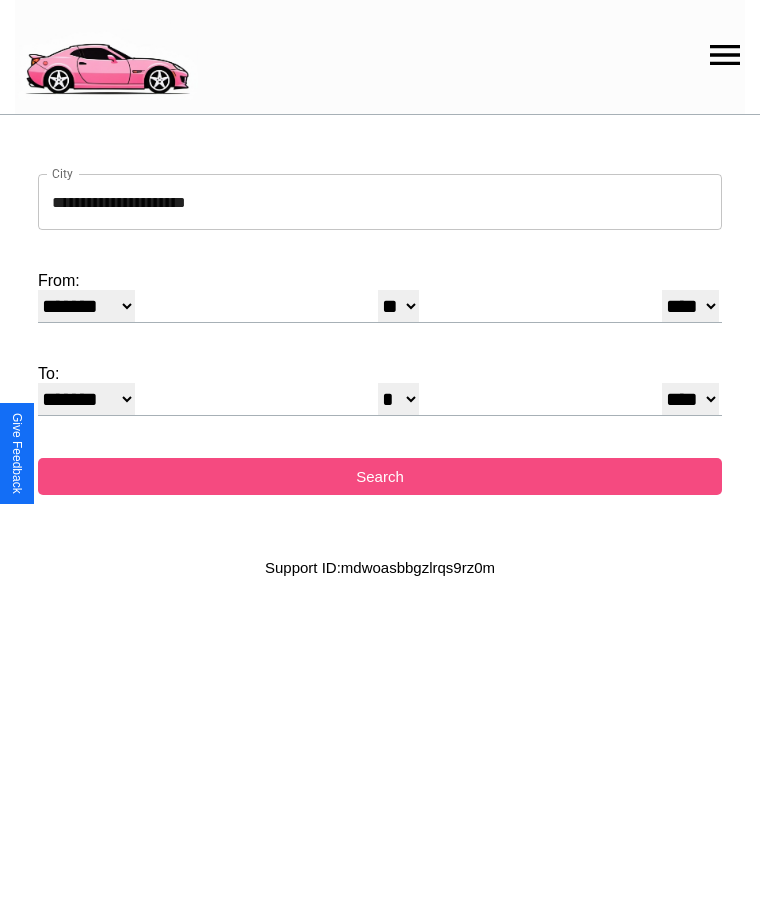click on "Search" at bounding box center (380, 476) 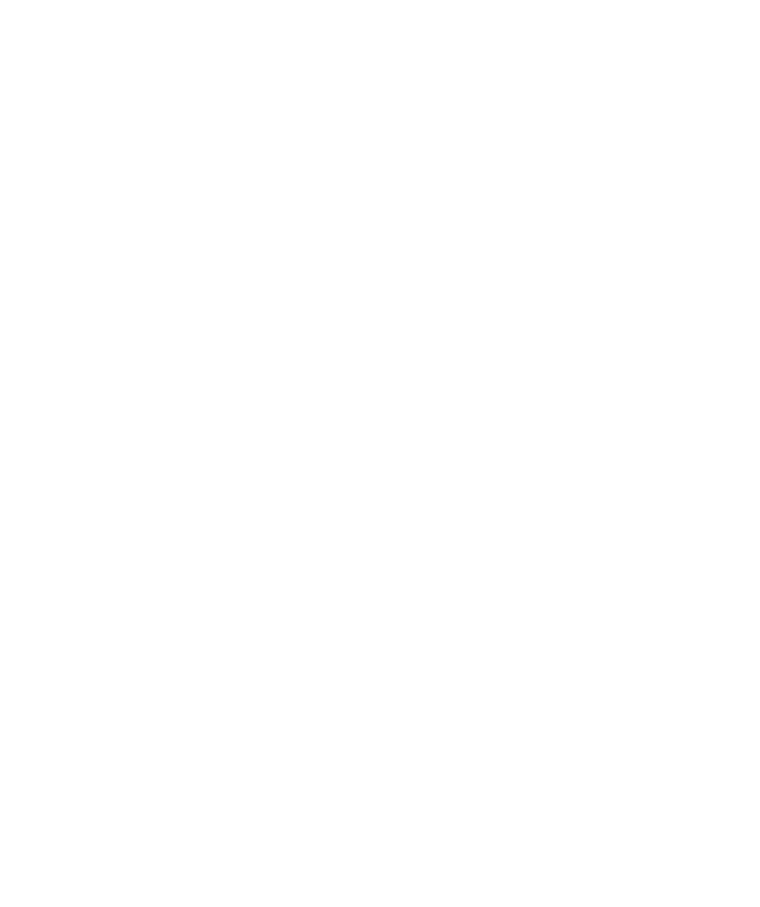 scroll, scrollTop: 0, scrollLeft: 0, axis: both 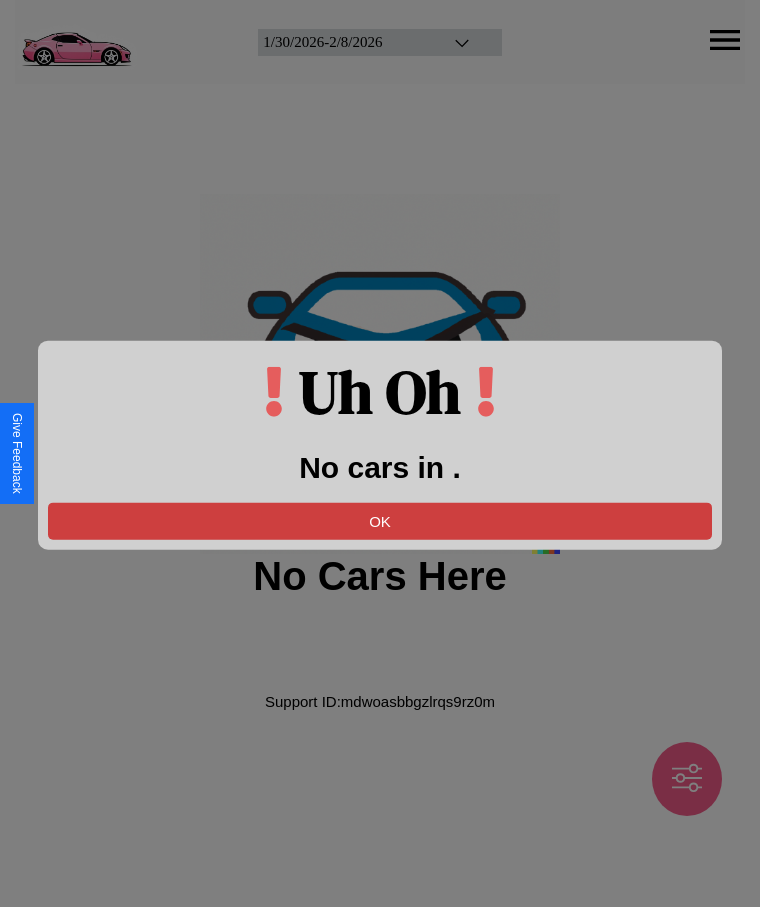 click on "OK" at bounding box center [380, 520] 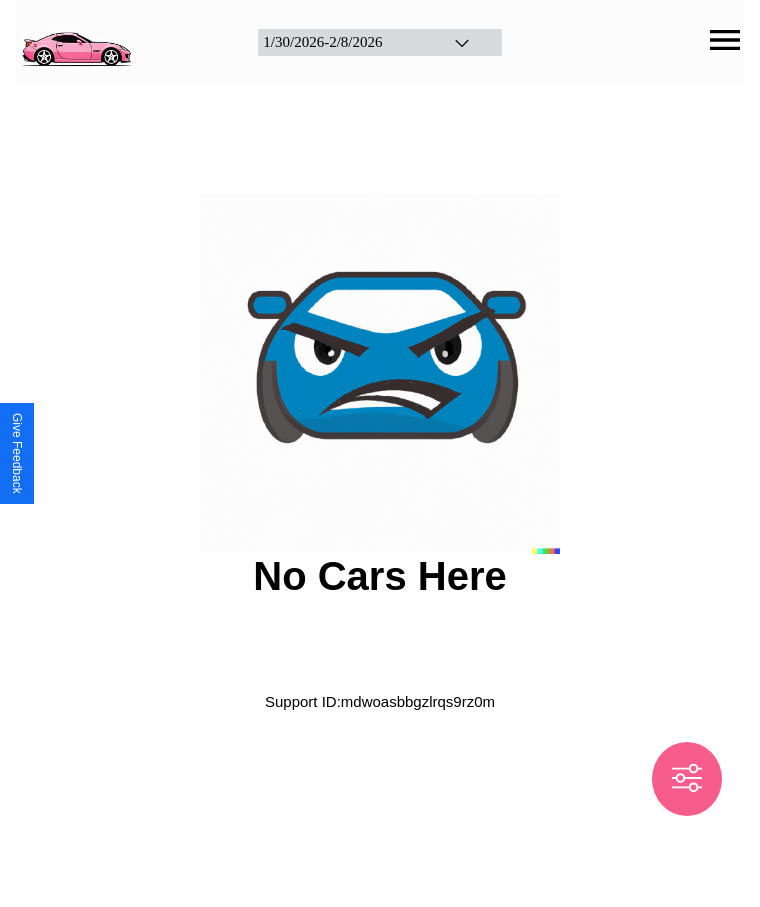 click at bounding box center [76, 40] 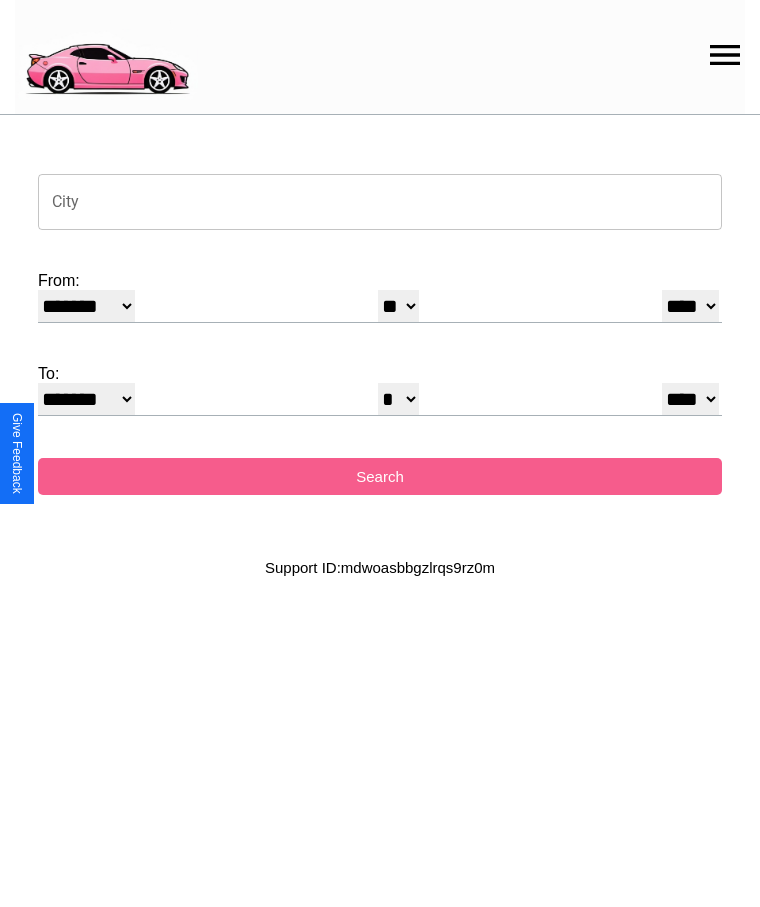 click 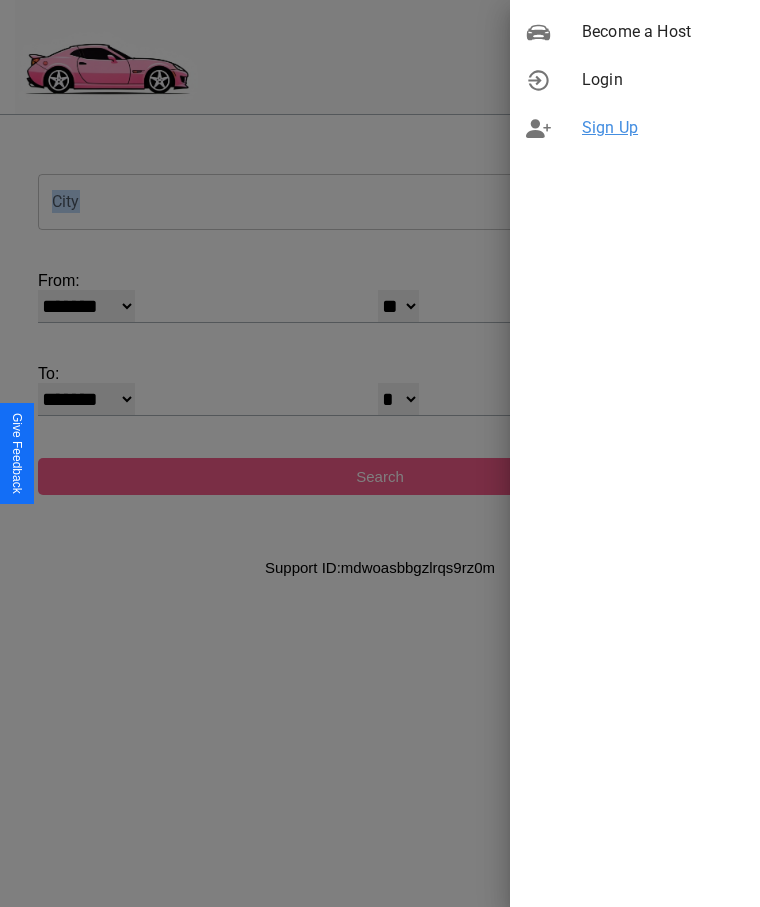 click on "Sign Up" at bounding box center [663, 128] 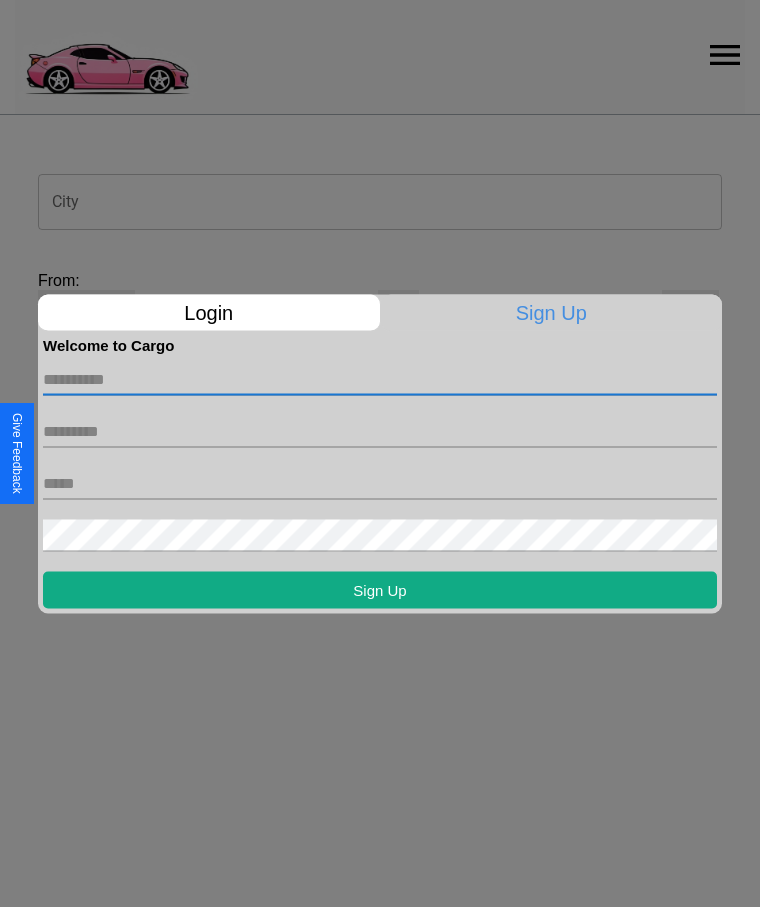 click at bounding box center (380, 379) 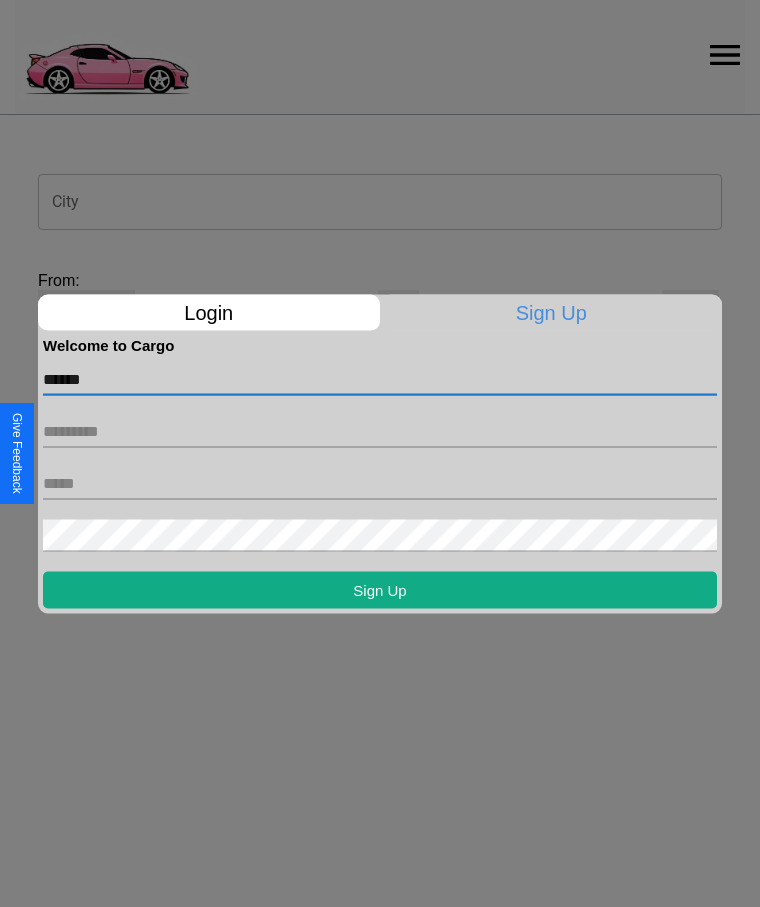 type on "******" 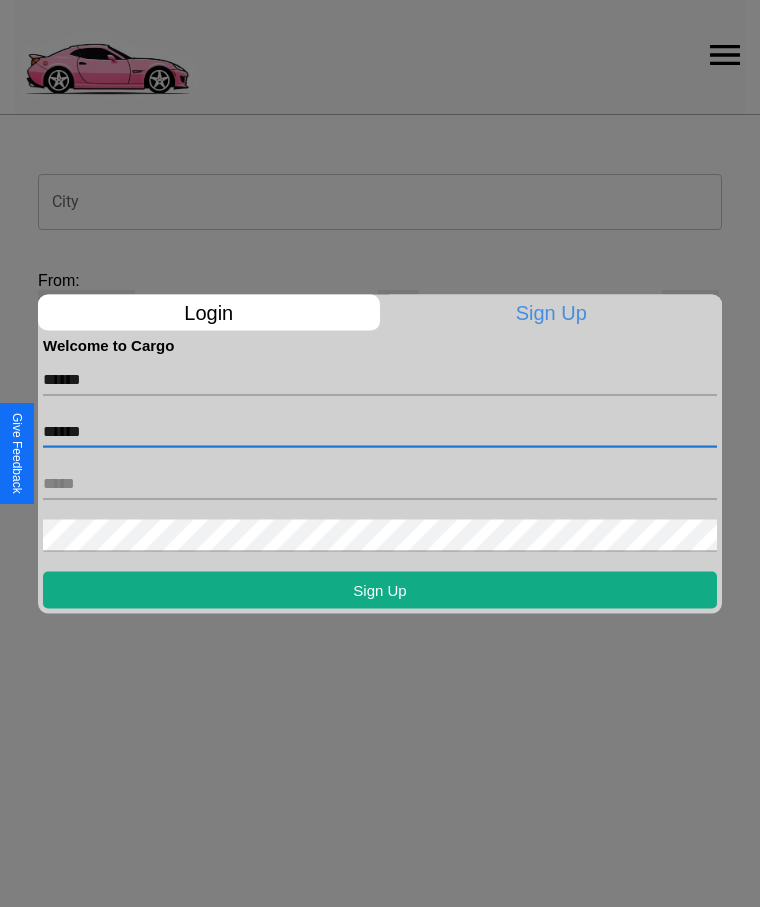 type on "******" 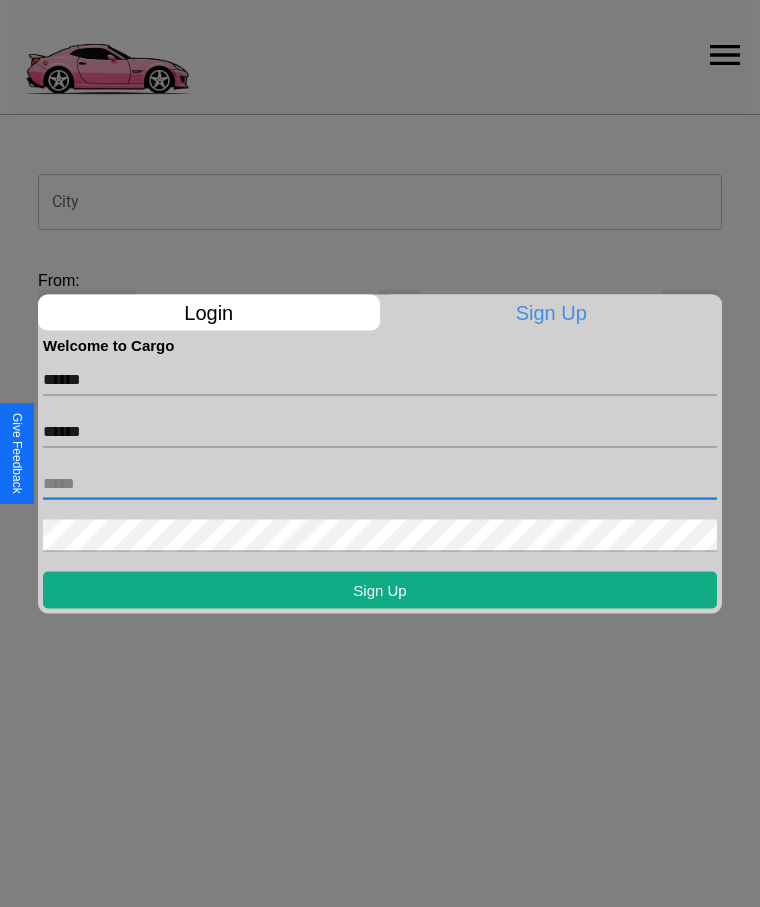 click at bounding box center (380, 483) 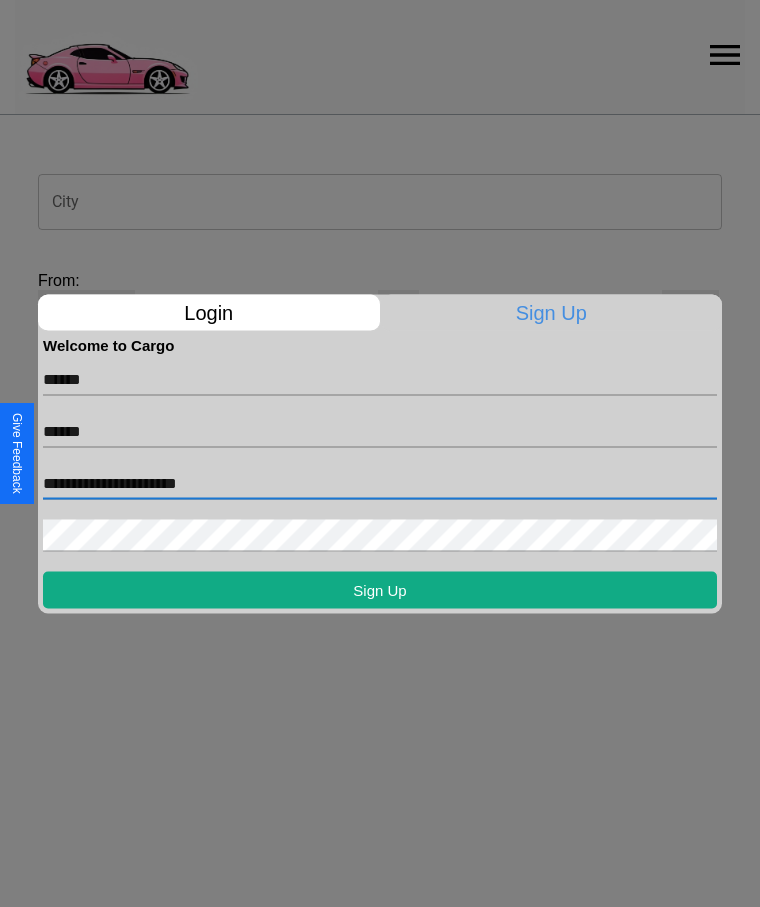 type on "**********" 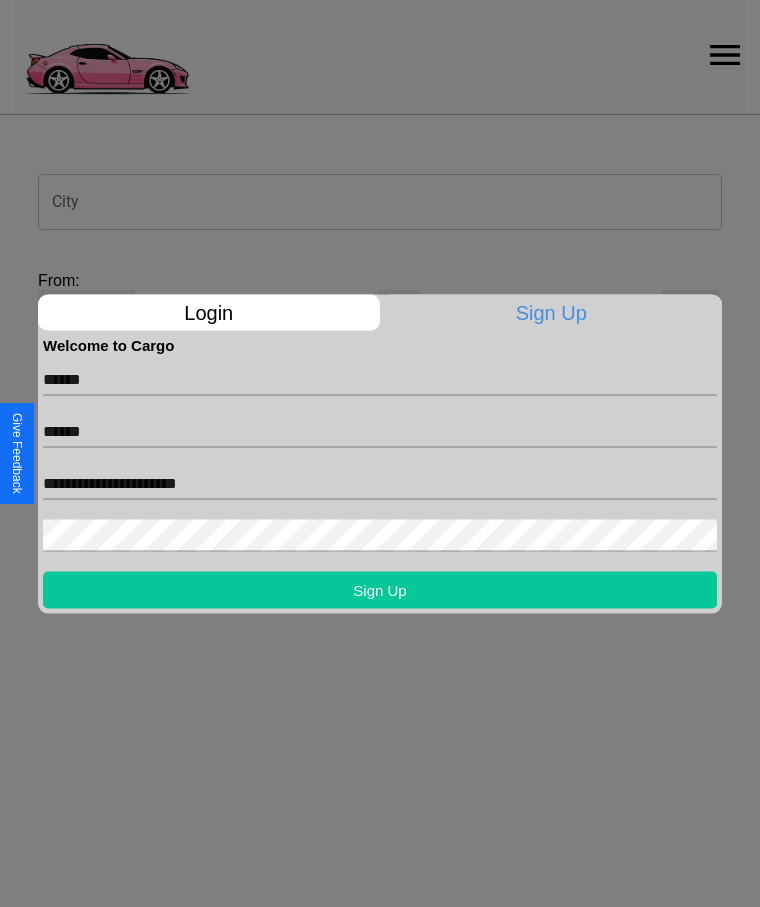 click on "Sign Up" at bounding box center (380, 589) 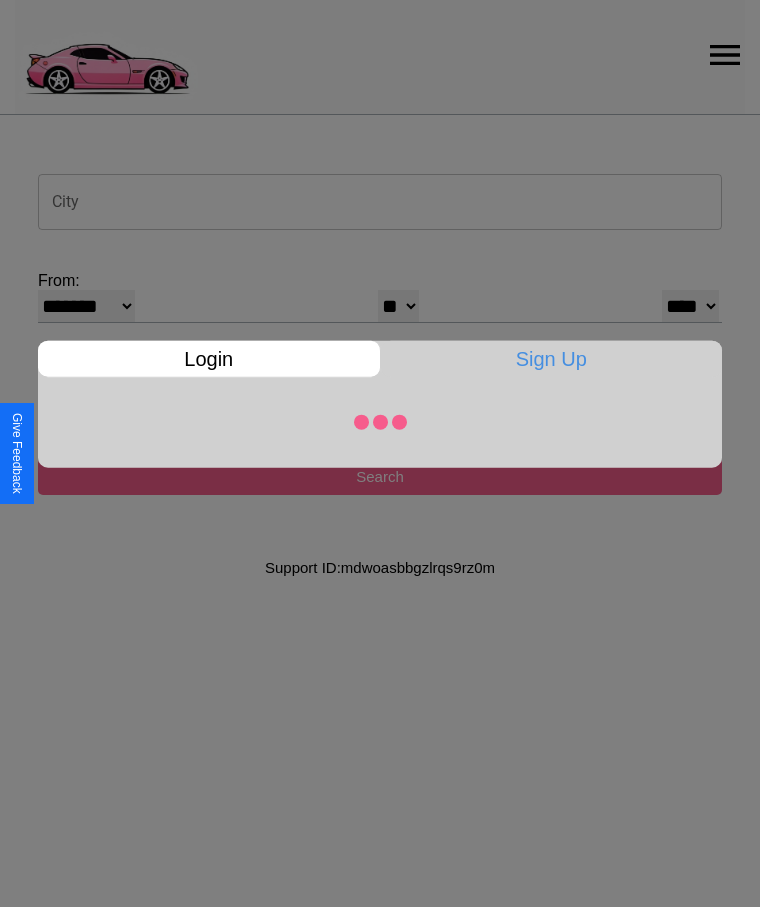 select on "**" 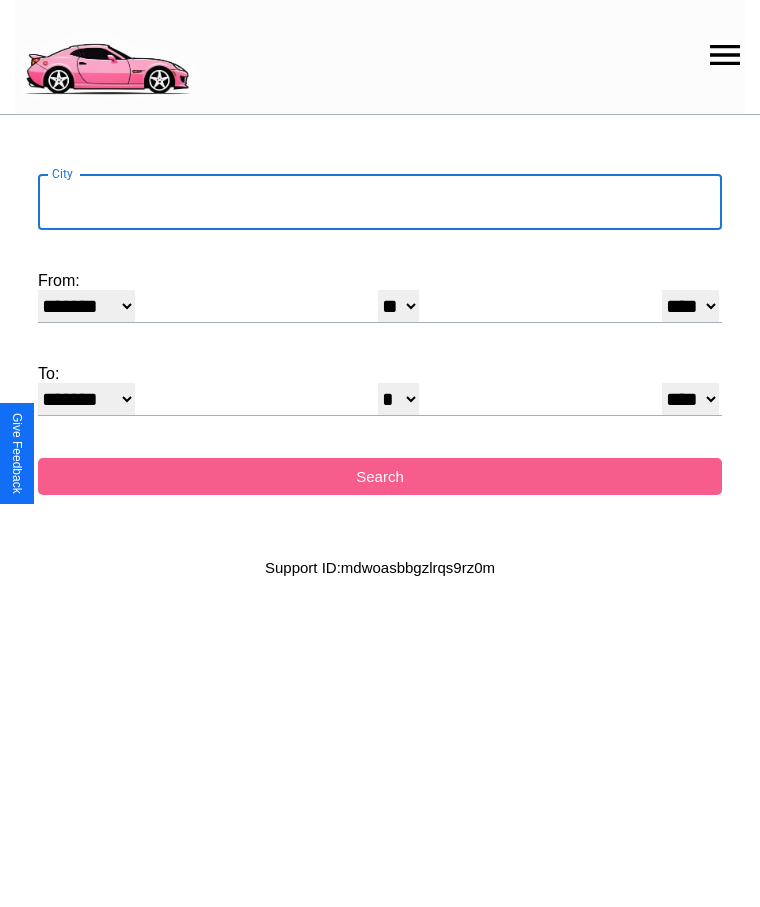 click on "City" at bounding box center (380, 202) 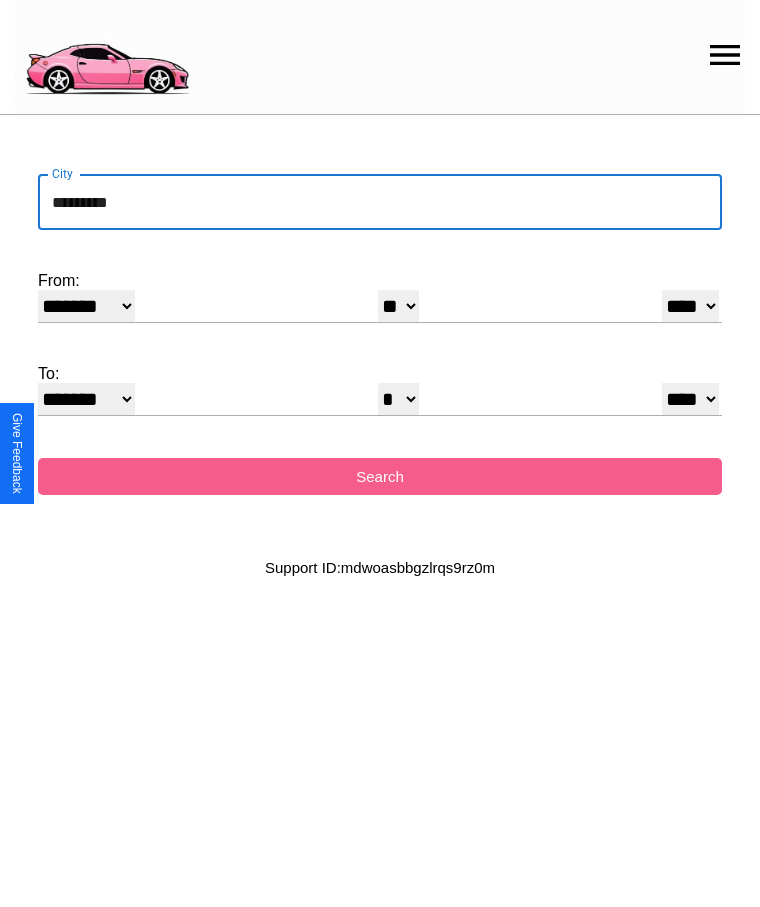 type on "*********" 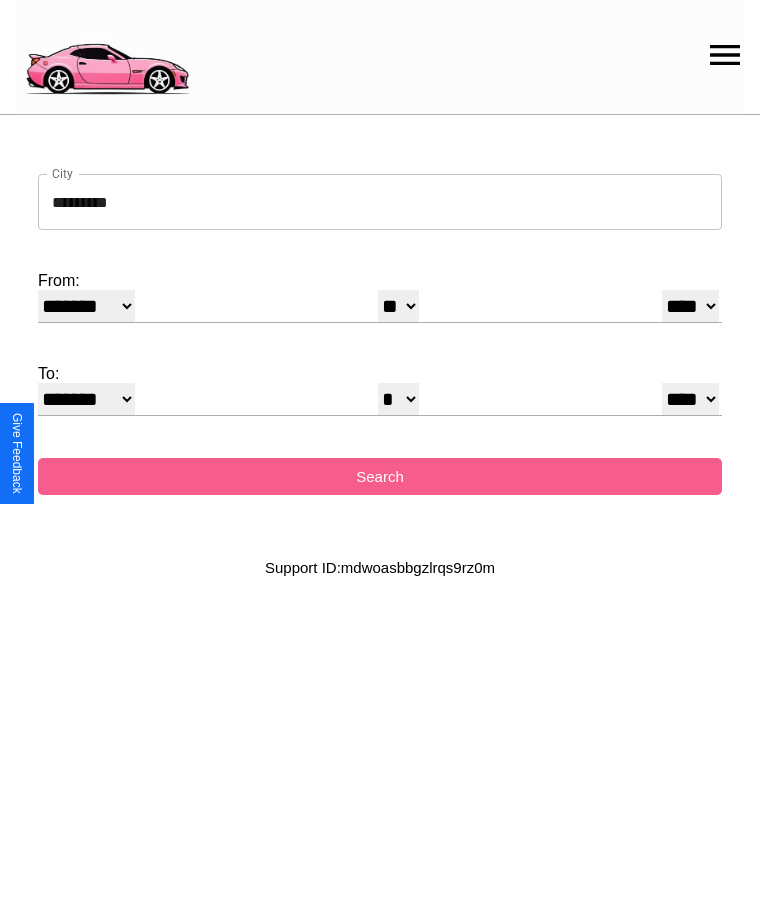 click on "******* ******** ***** ***** *** **** **** ****** ********* ******* ******** ********" at bounding box center [86, 306] 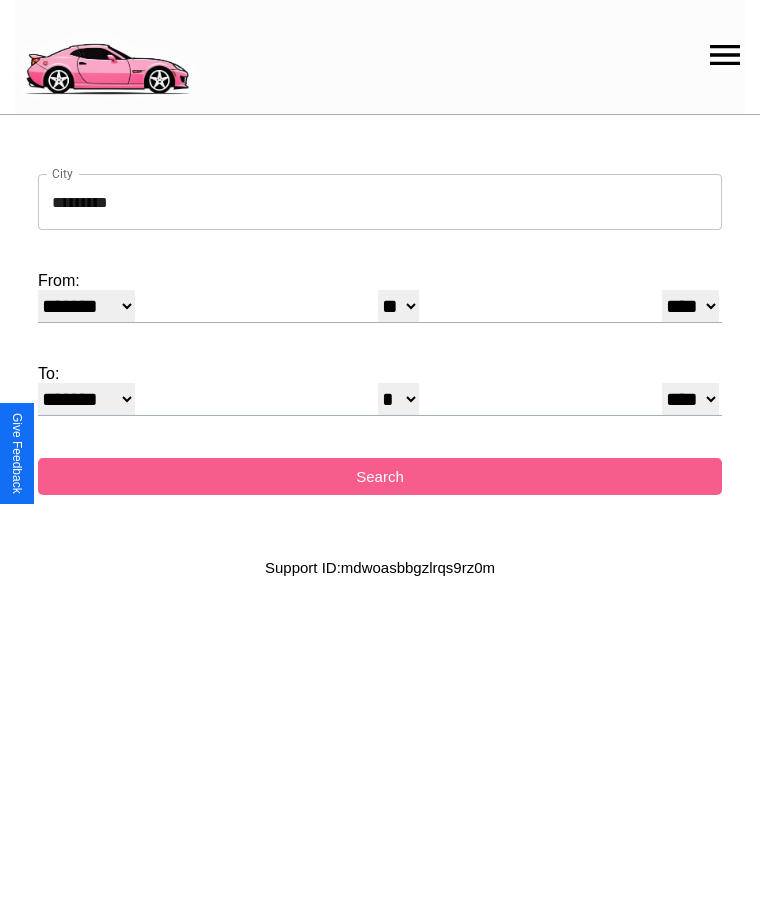 click on "* * * * * * * * * ** ** ** ** ** ** ** ** ** ** ** ** ** ** ** ** ** ** ** ** ** **" at bounding box center (398, 306) 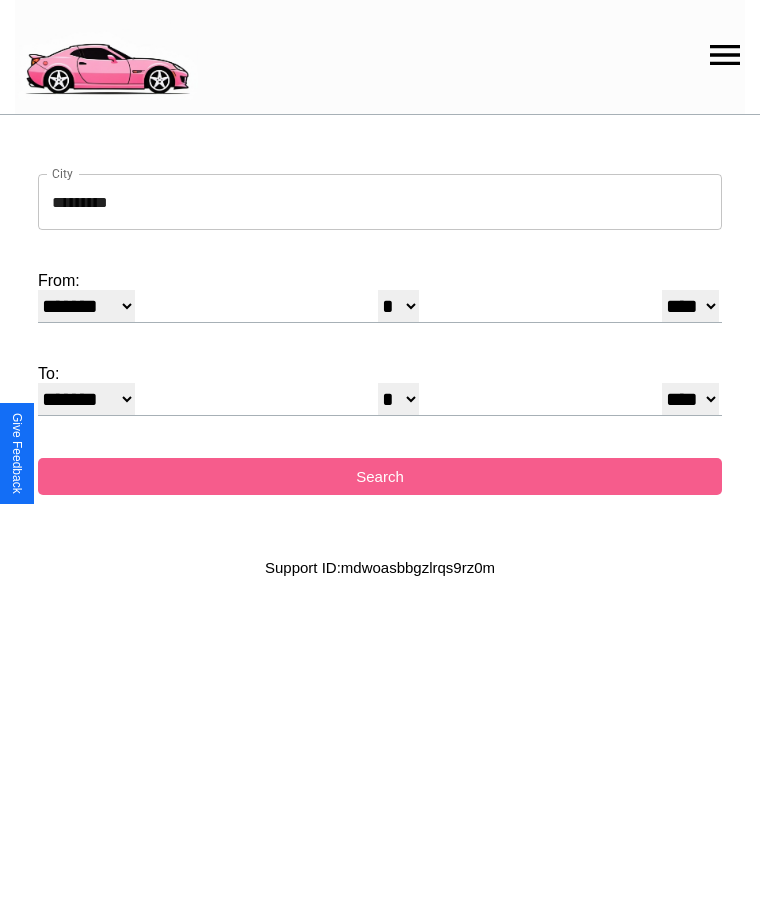 click on "**** **** **** **** **** **** **** **** **** ****" at bounding box center [690, 306] 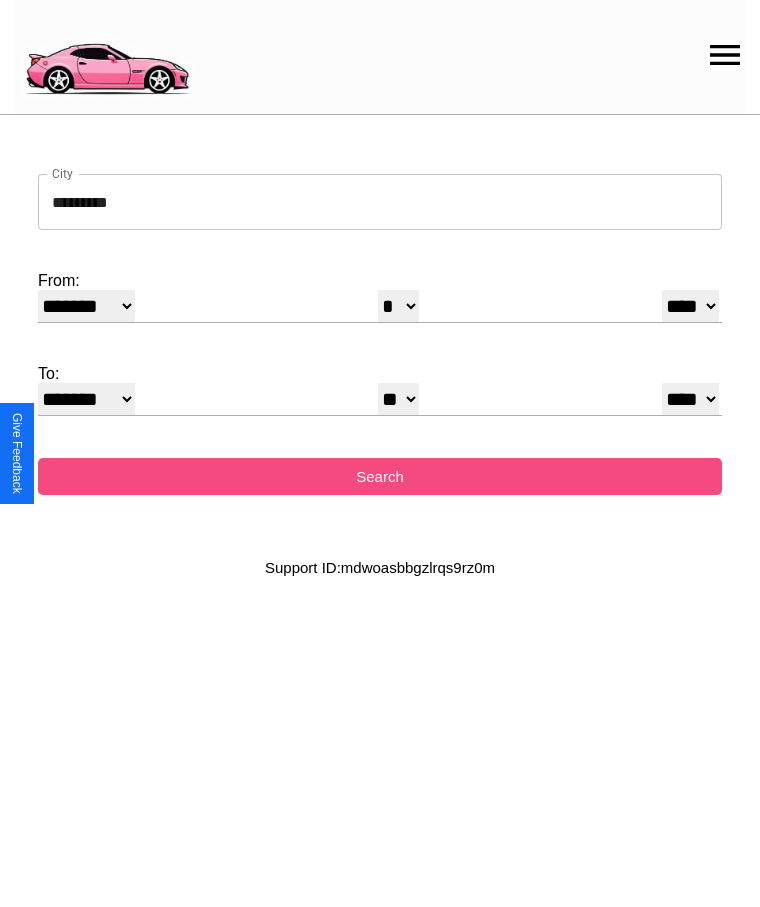 click on "Search" at bounding box center [380, 476] 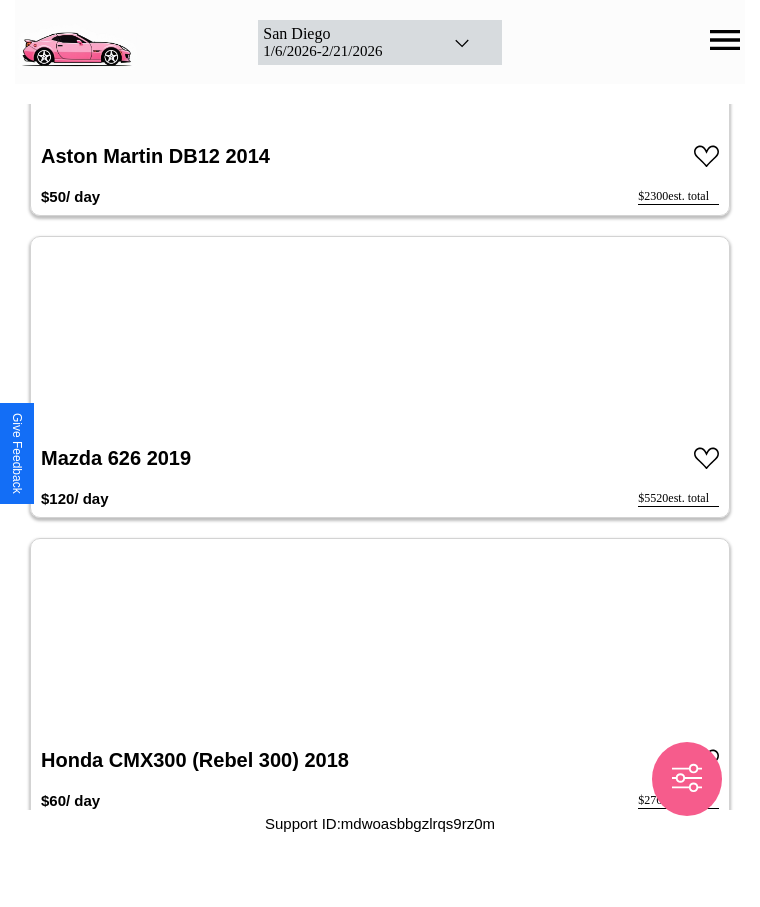 scroll, scrollTop: 4348, scrollLeft: 0, axis: vertical 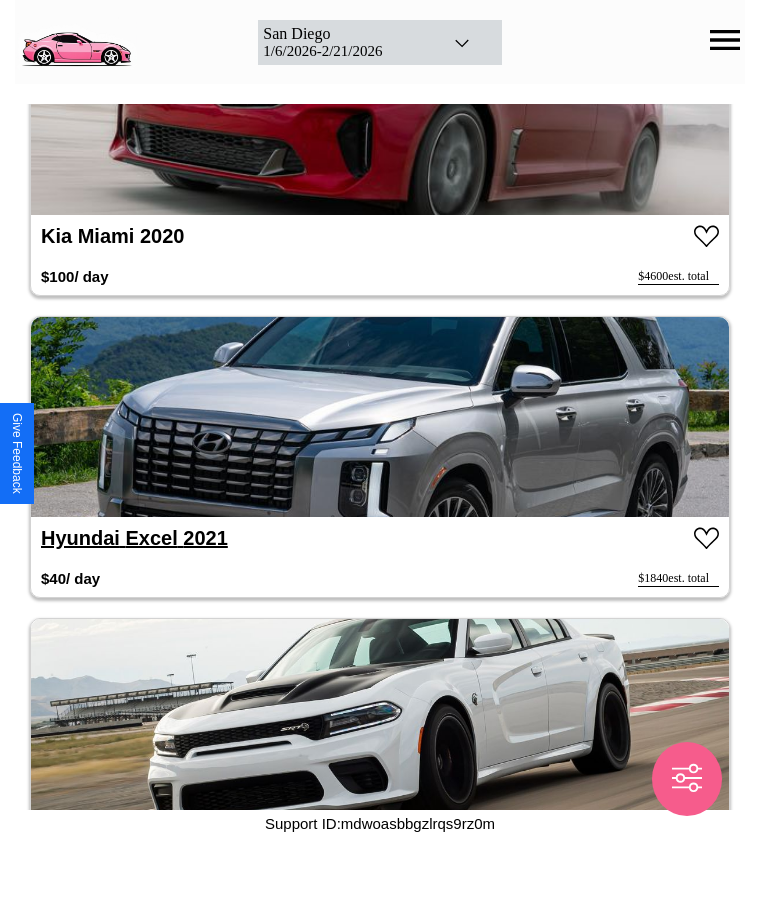 click on "[BRAND]   [MODEL]   [YEAR]" at bounding box center (134, 538) 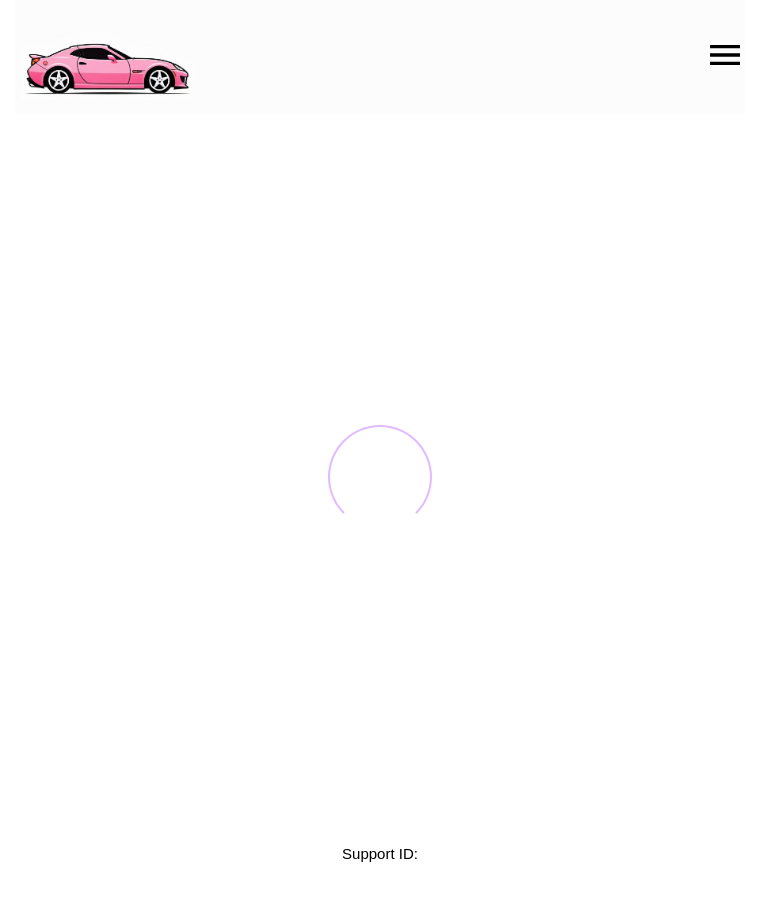 scroll, scrollTop: 0, scrollLeft: 0, axis: both 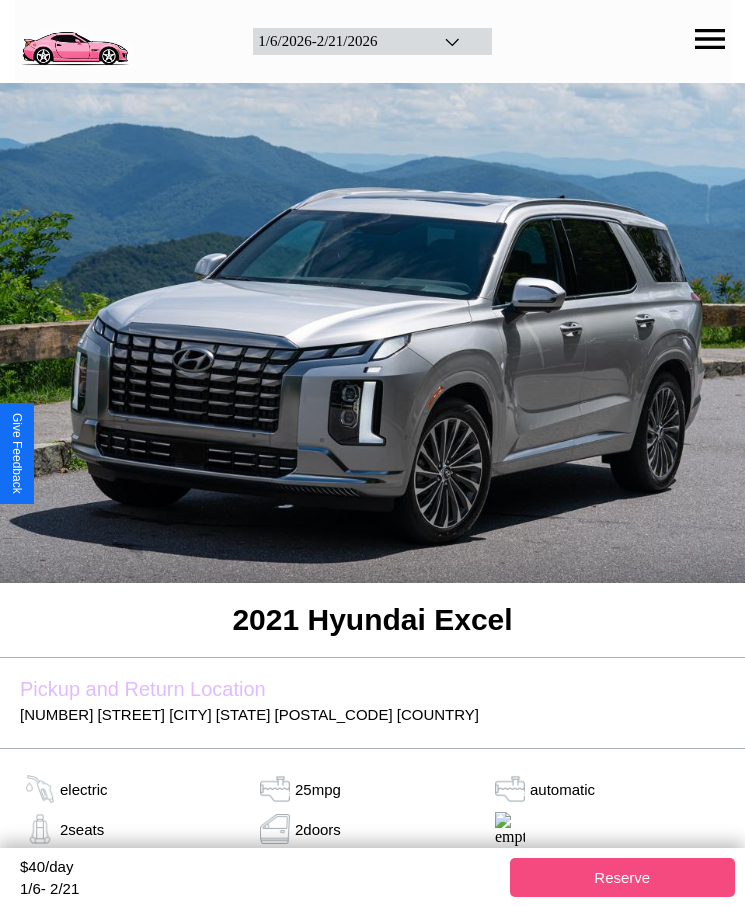 click on "Reserve" at bounding box center [623, 877] 